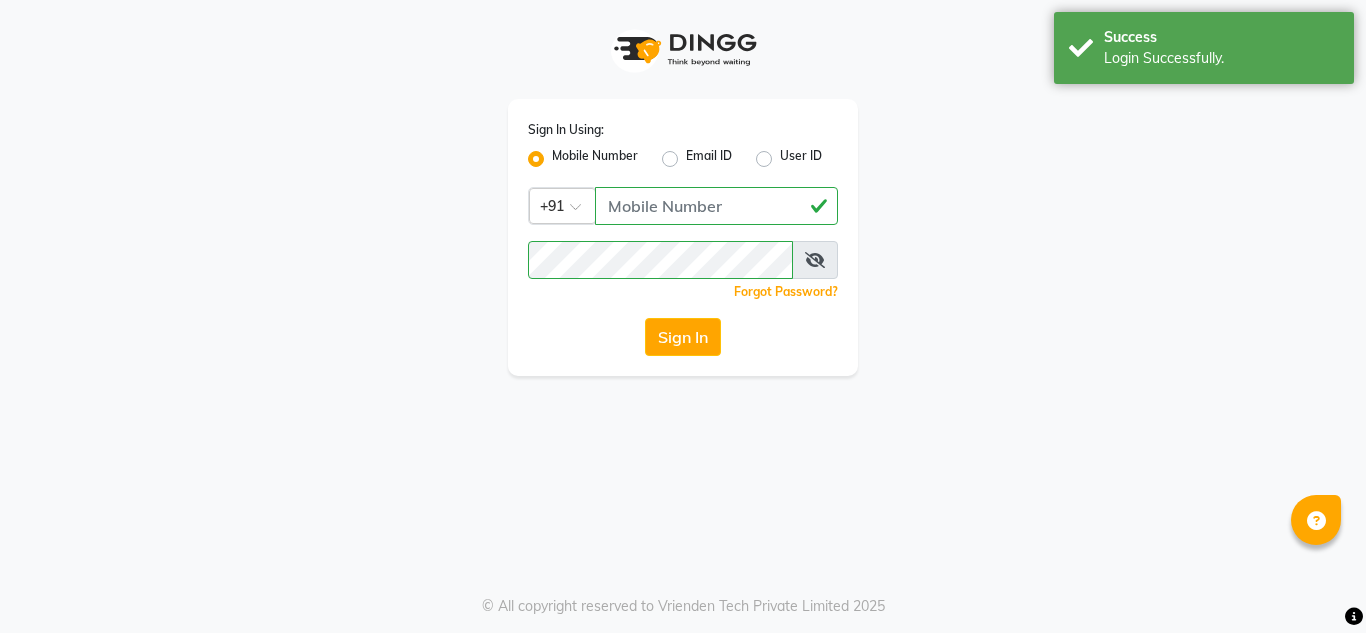 scroll, scrollTop: 0, scrollLeft: 0, axis: both 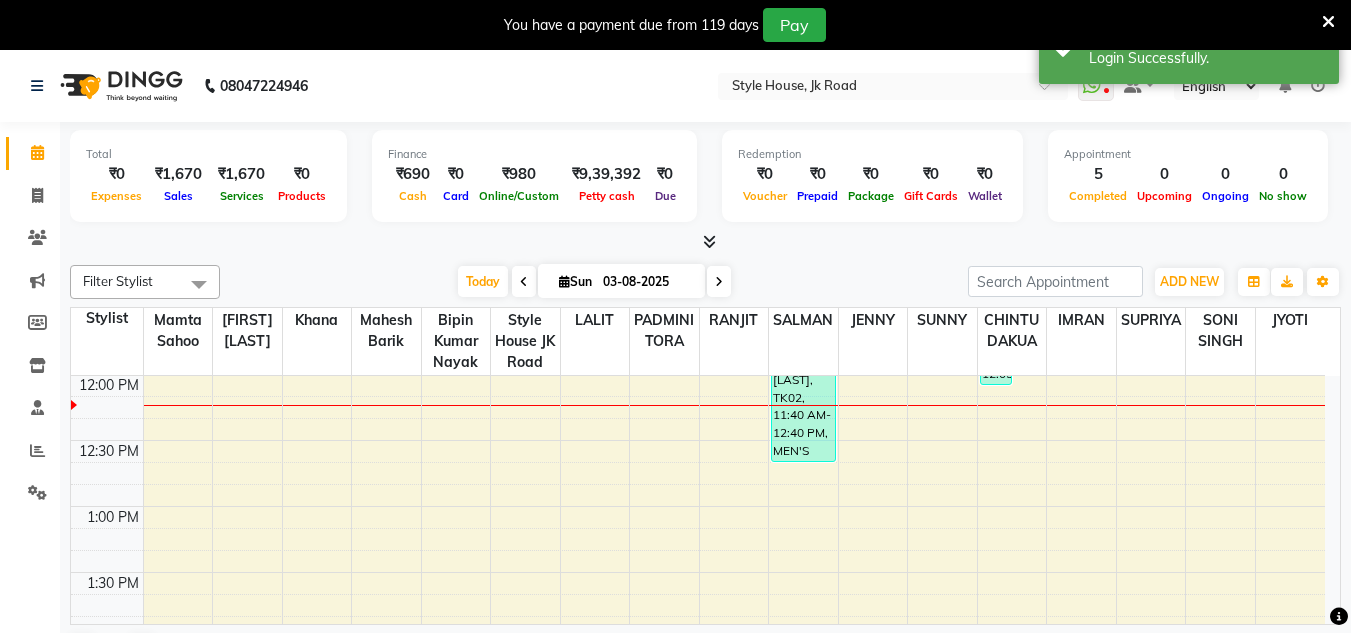 click at bounding box center [1328, 22] 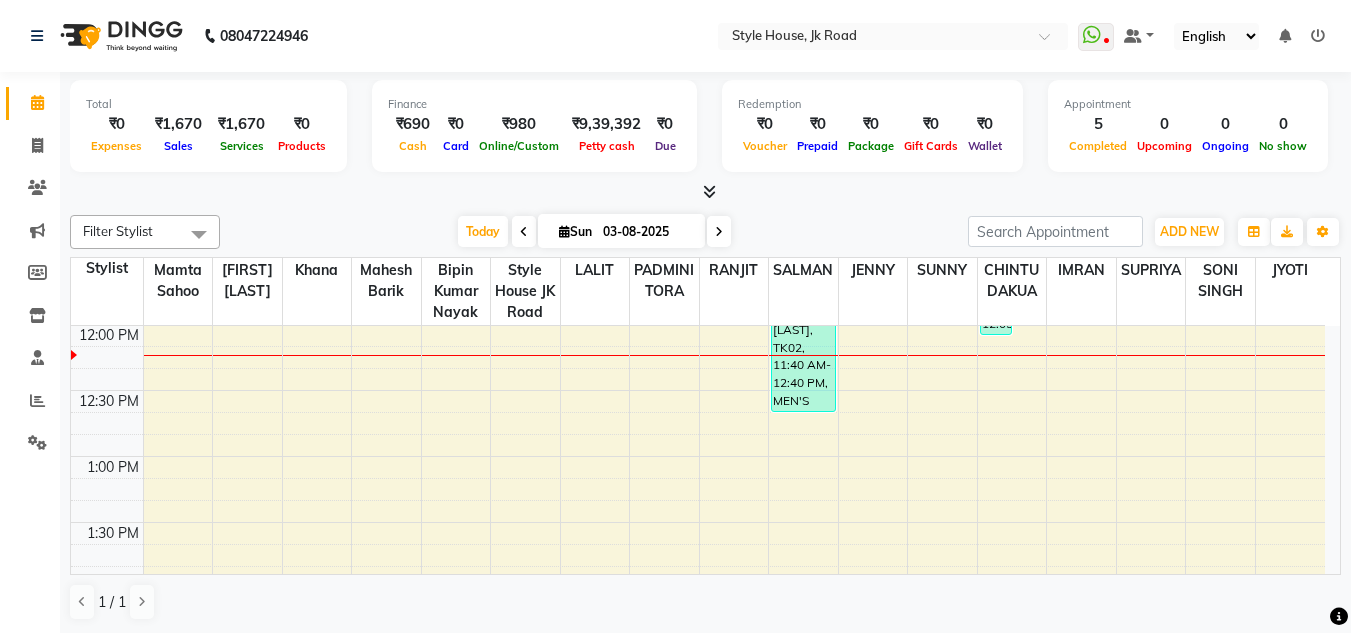 click at bounding box center (1318, 36) 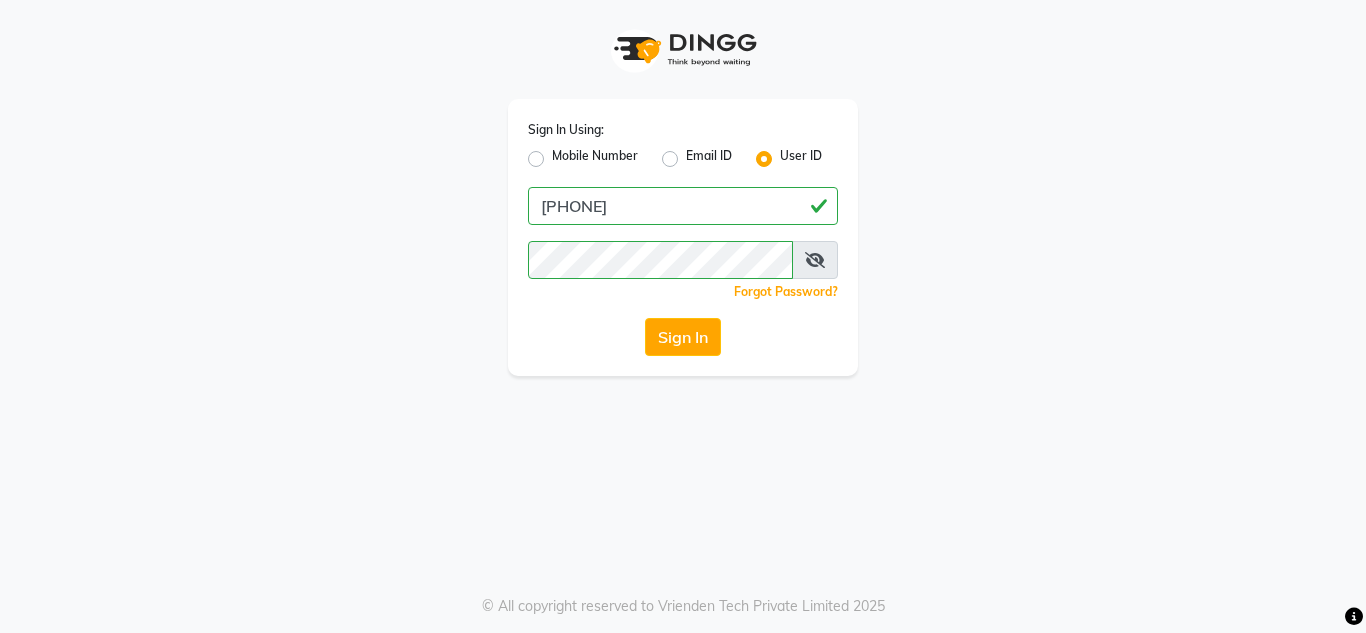 click on "Mobile Number" 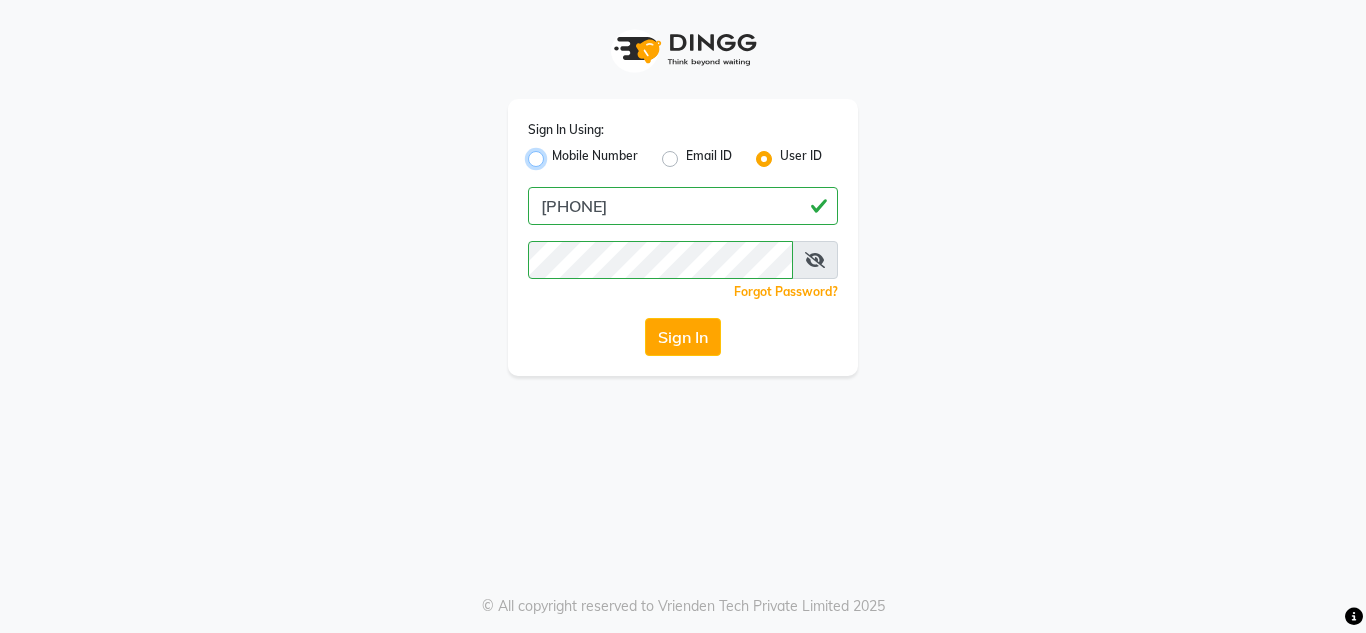 radio on "true" 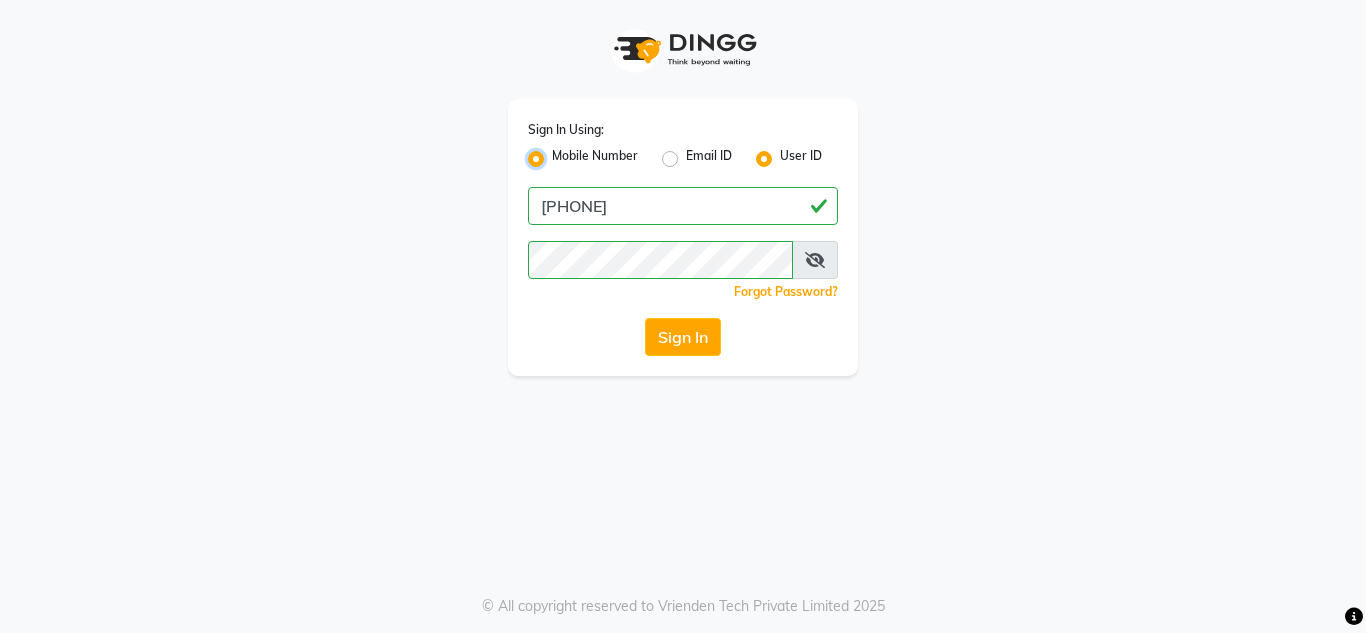 radio on "false" 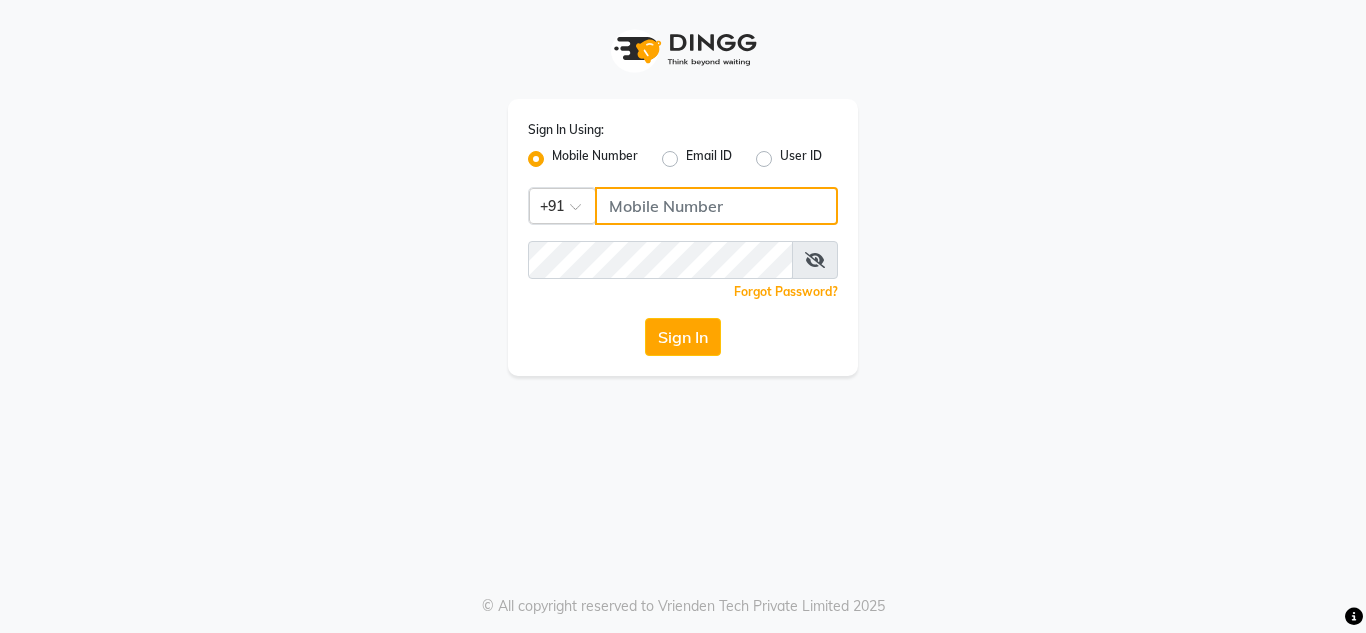 click 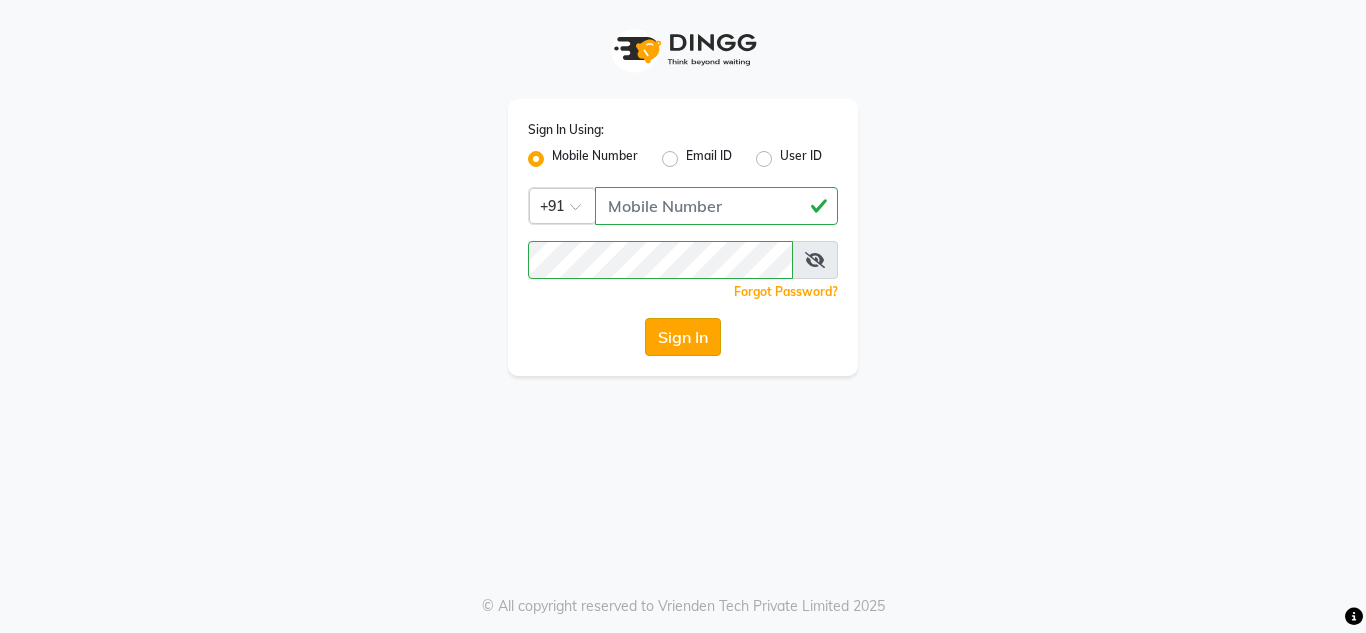 click on "Sign In" 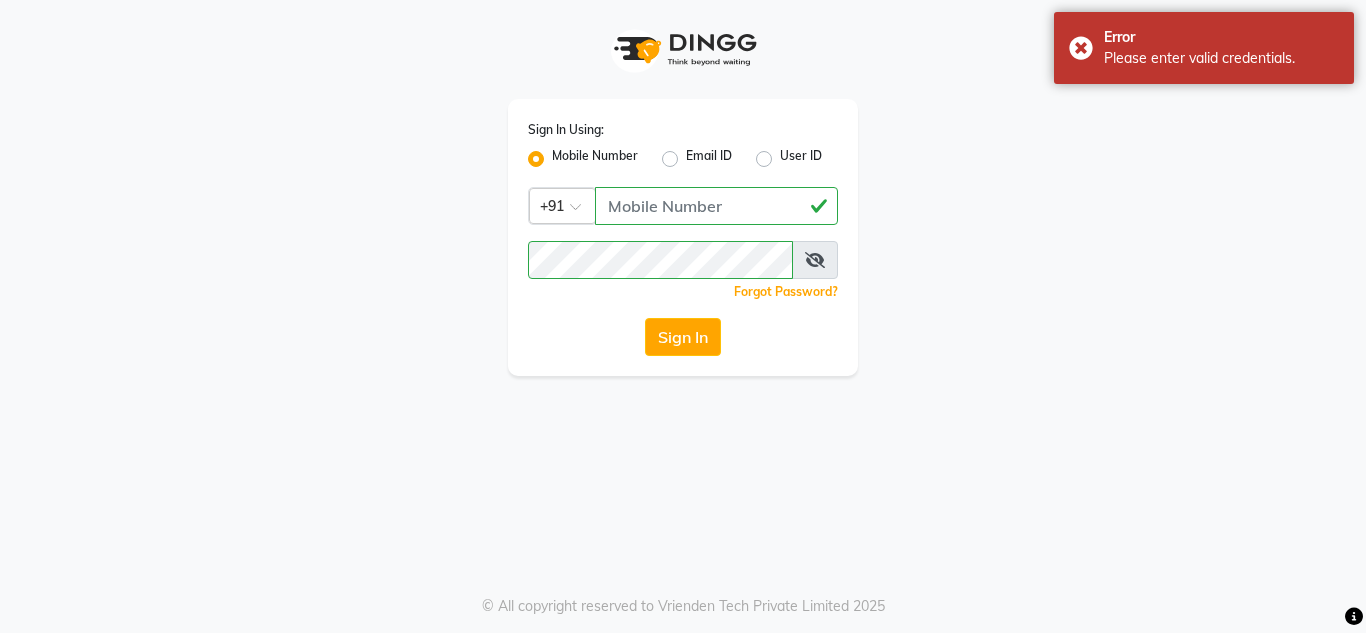 click at bounding box center [815, 260] 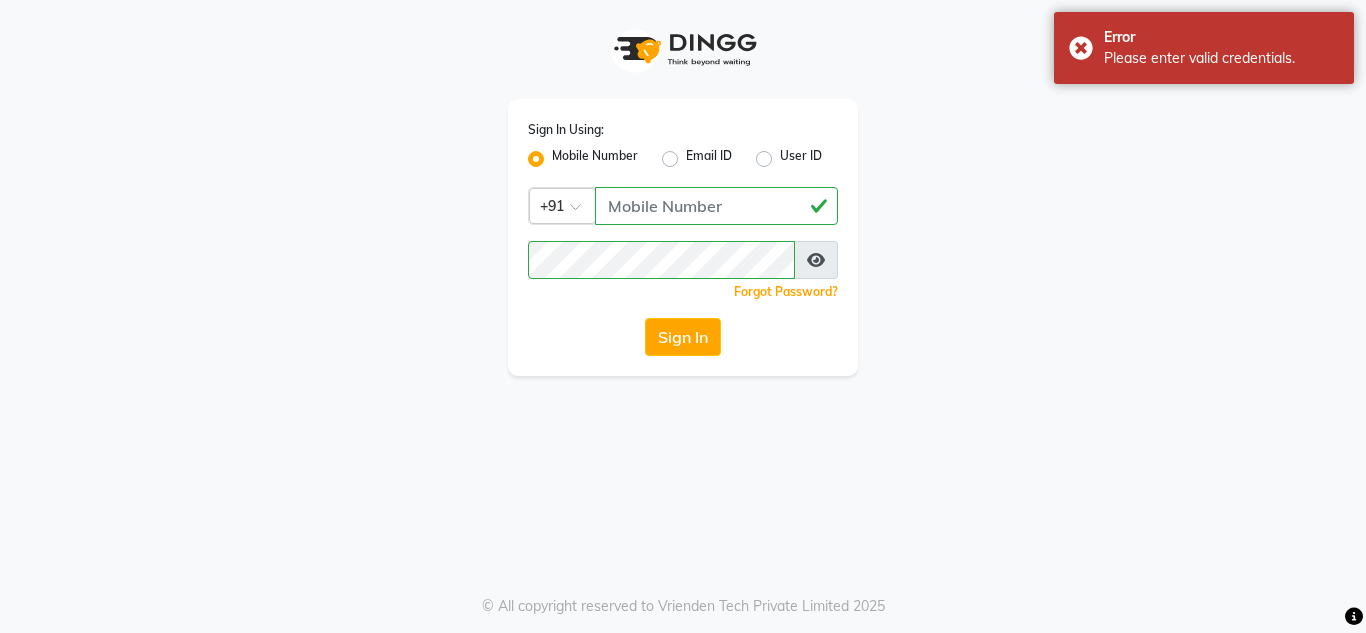 click at bounding box center [816, 260] 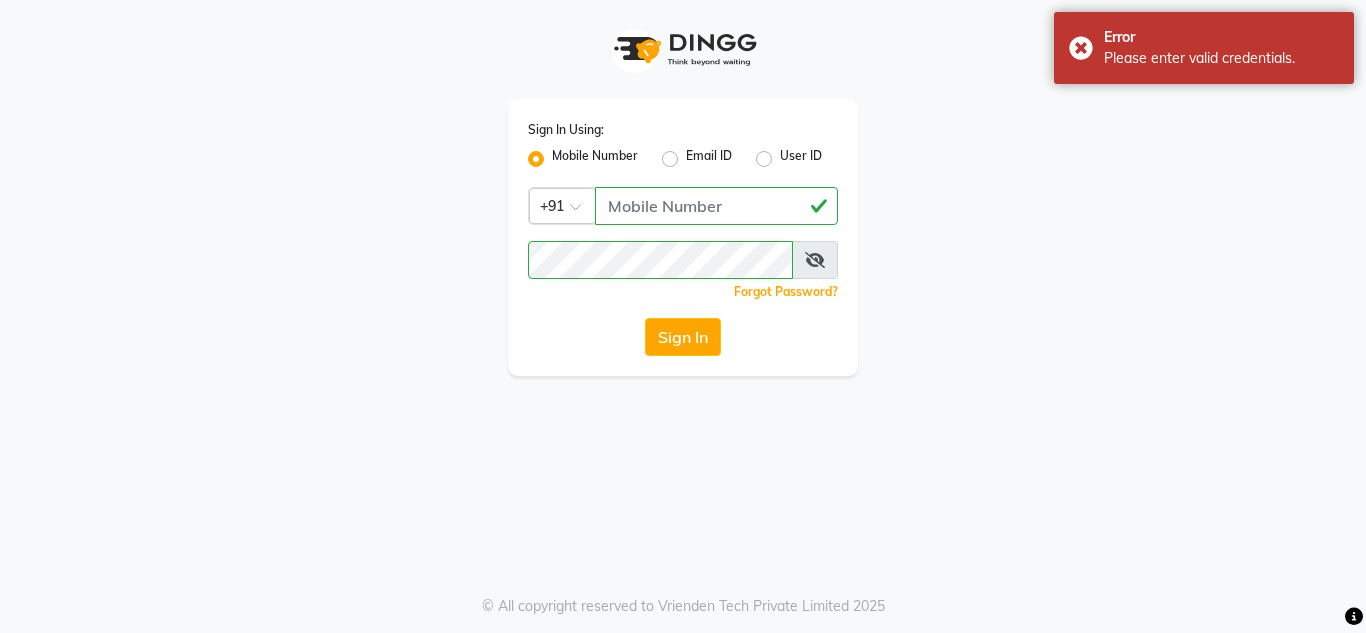 click at bounding box center (815, 260) 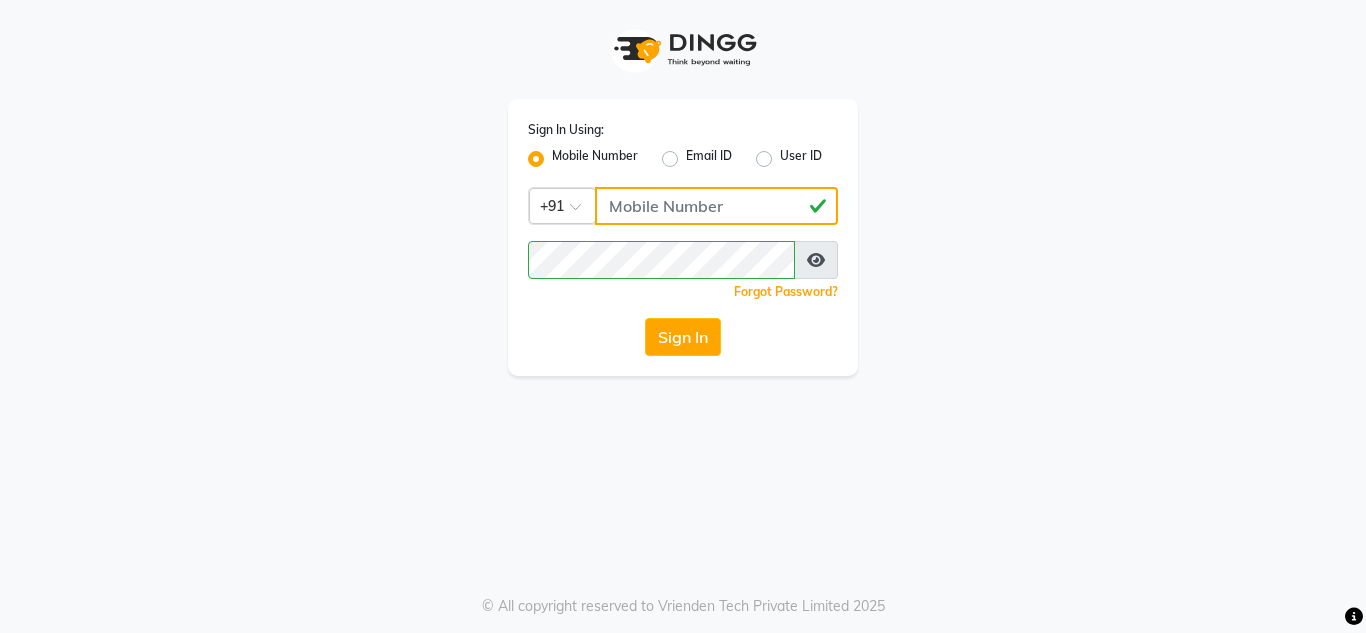 click on "[PHONE]" 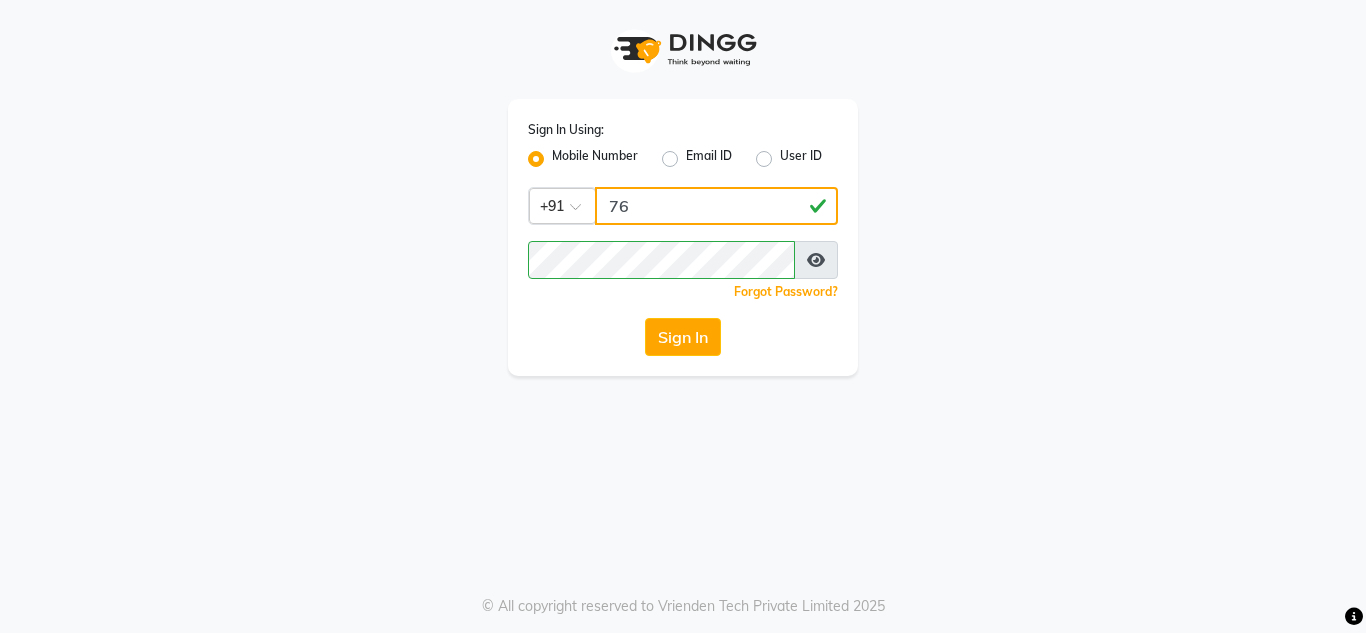 type on "7" 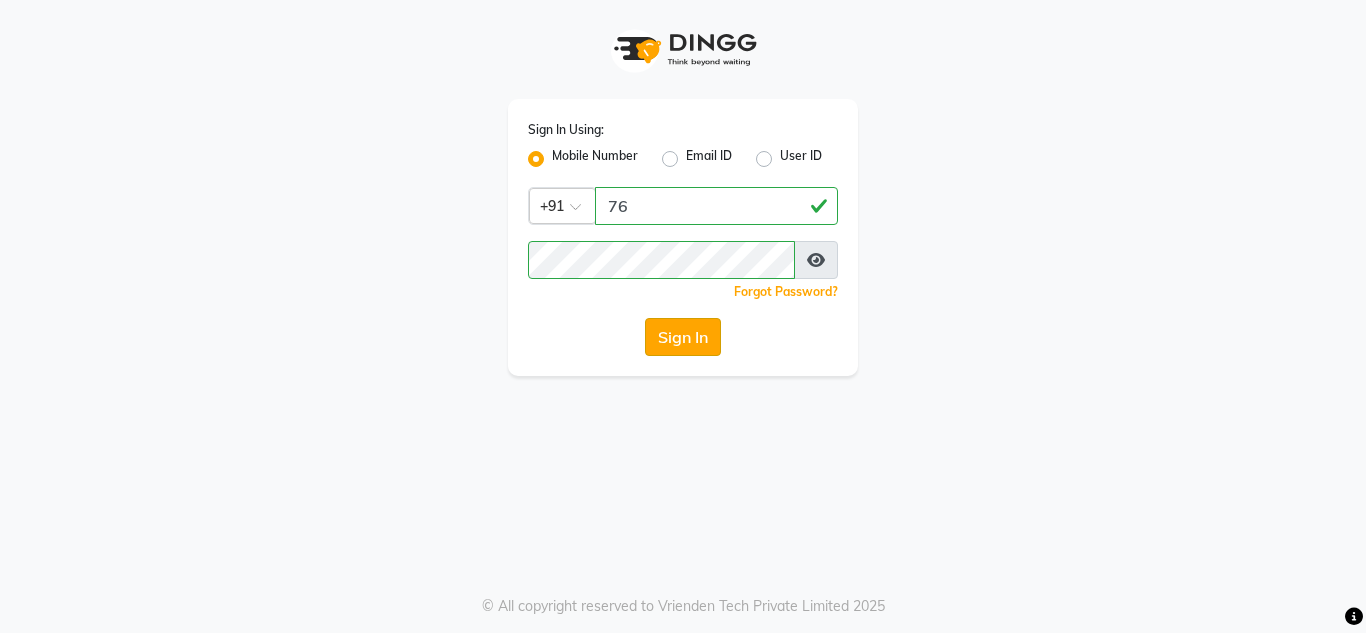 click on "Sign In" 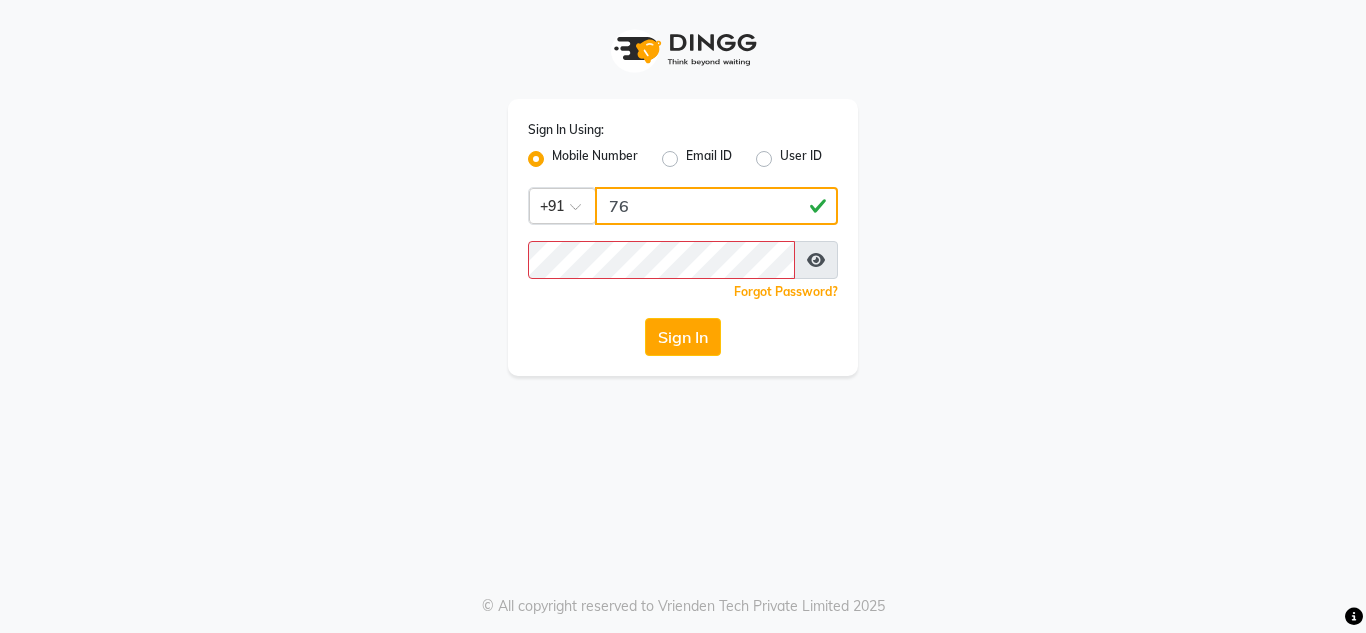 click on "Sign In Using: Mobile Number Email ID User ID Country Code × +91 [PHONE]  Remember me Forgot Password?  Sign In" 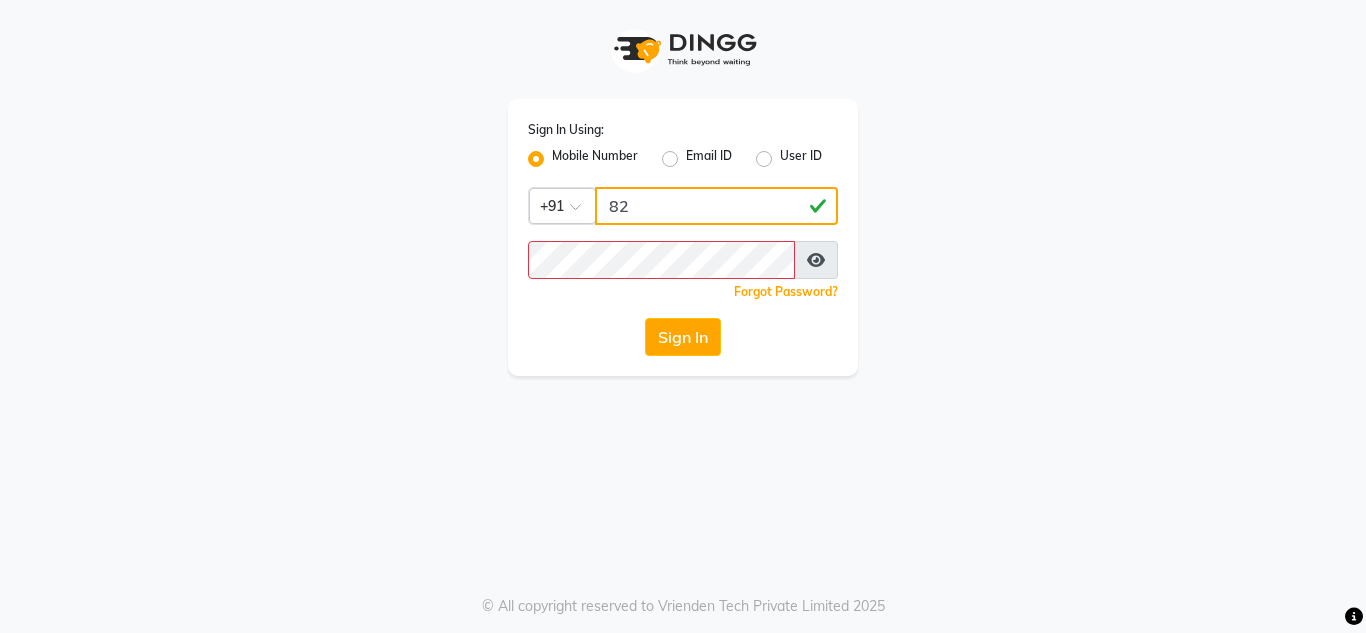 type on "8" 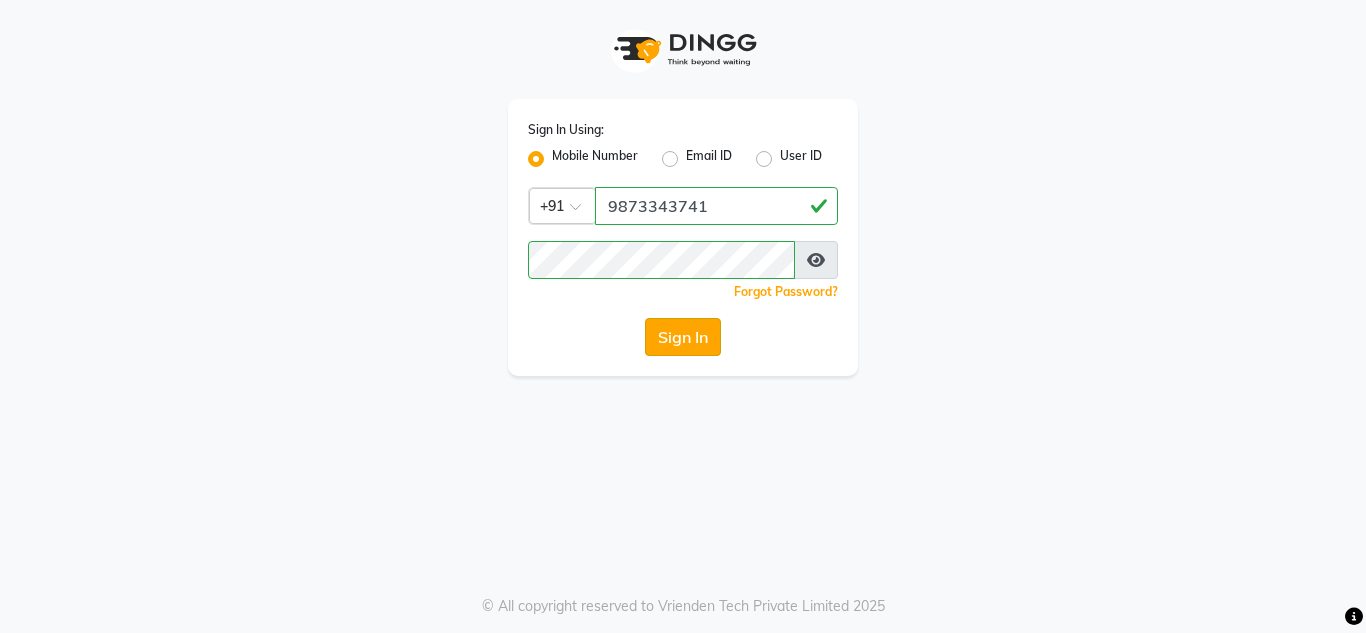 click on "Sign In" 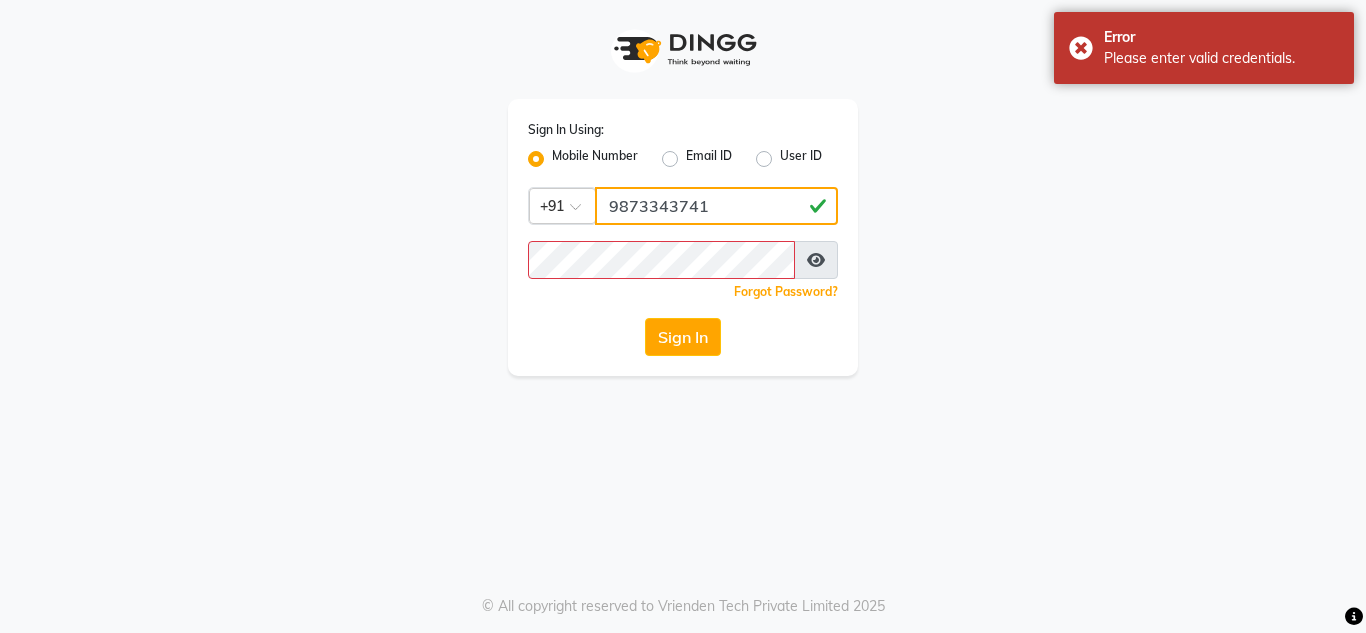 click on "9873343741" 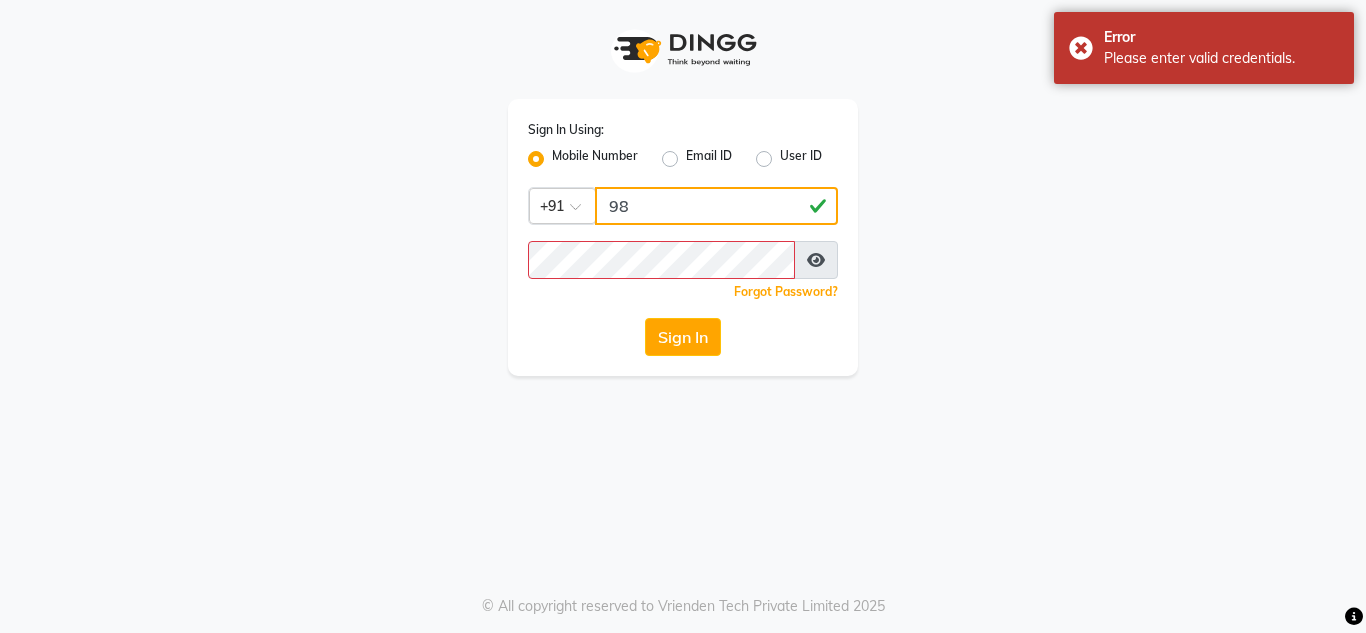 type on "9" 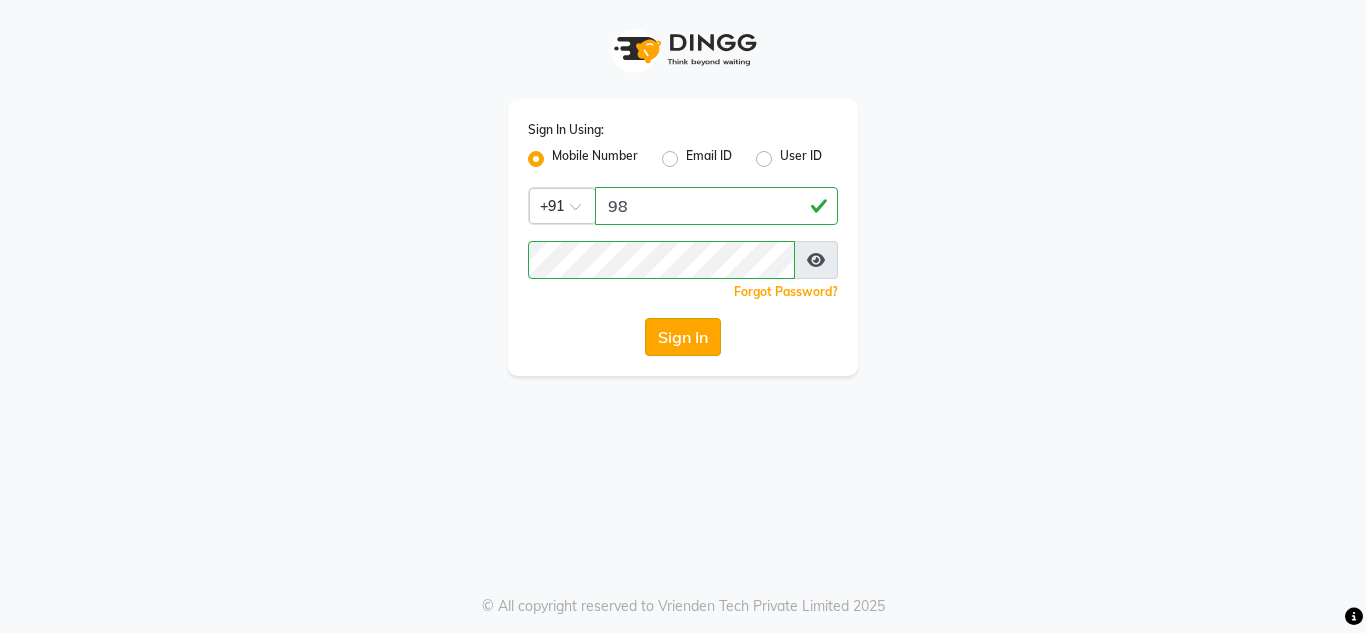 click on "Sign In" 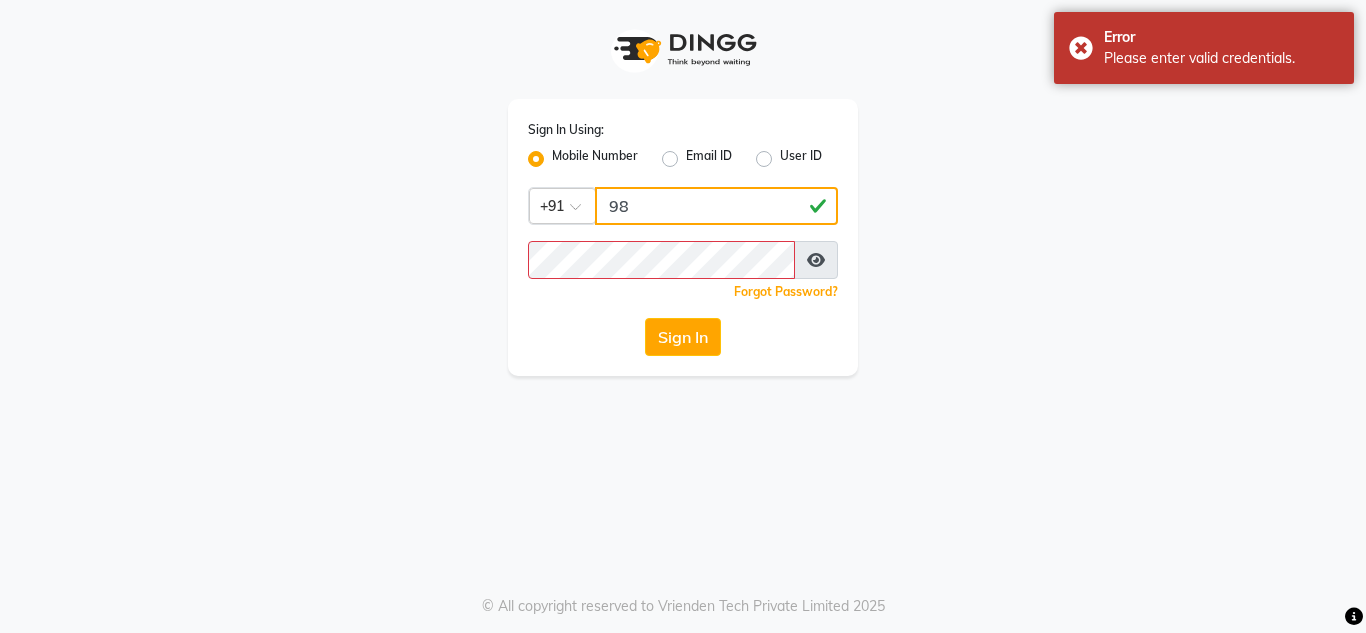 click on "[PHONE]" 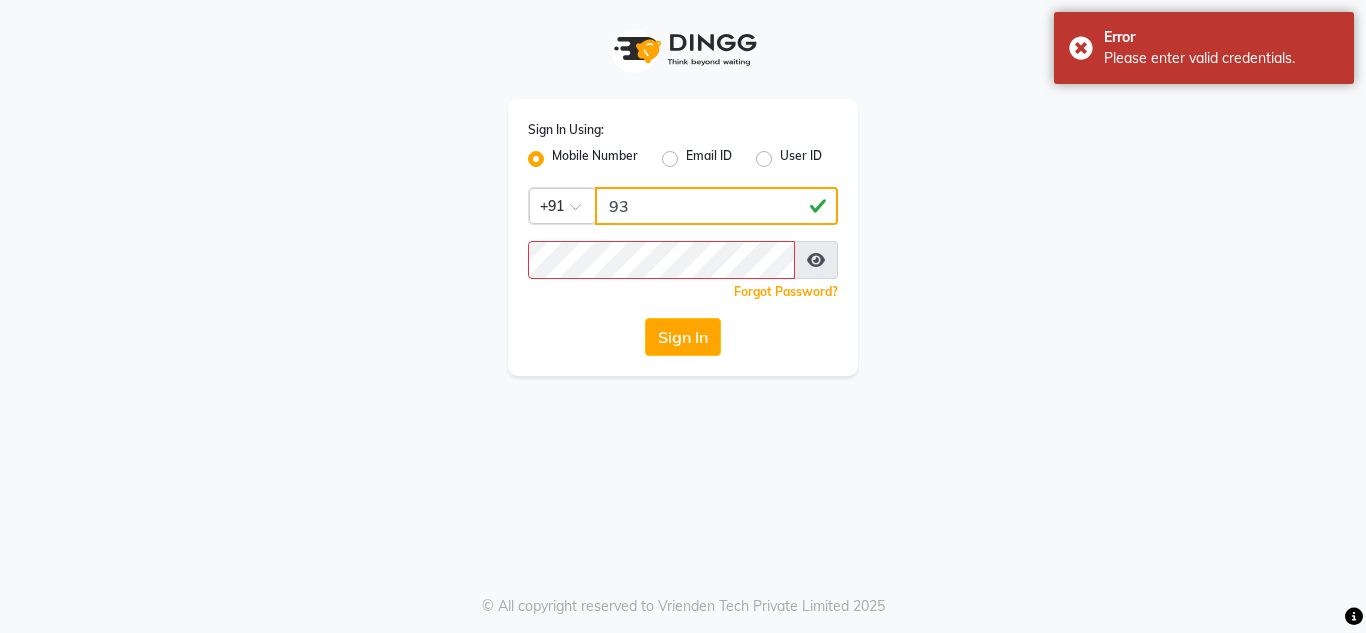 type on "9" 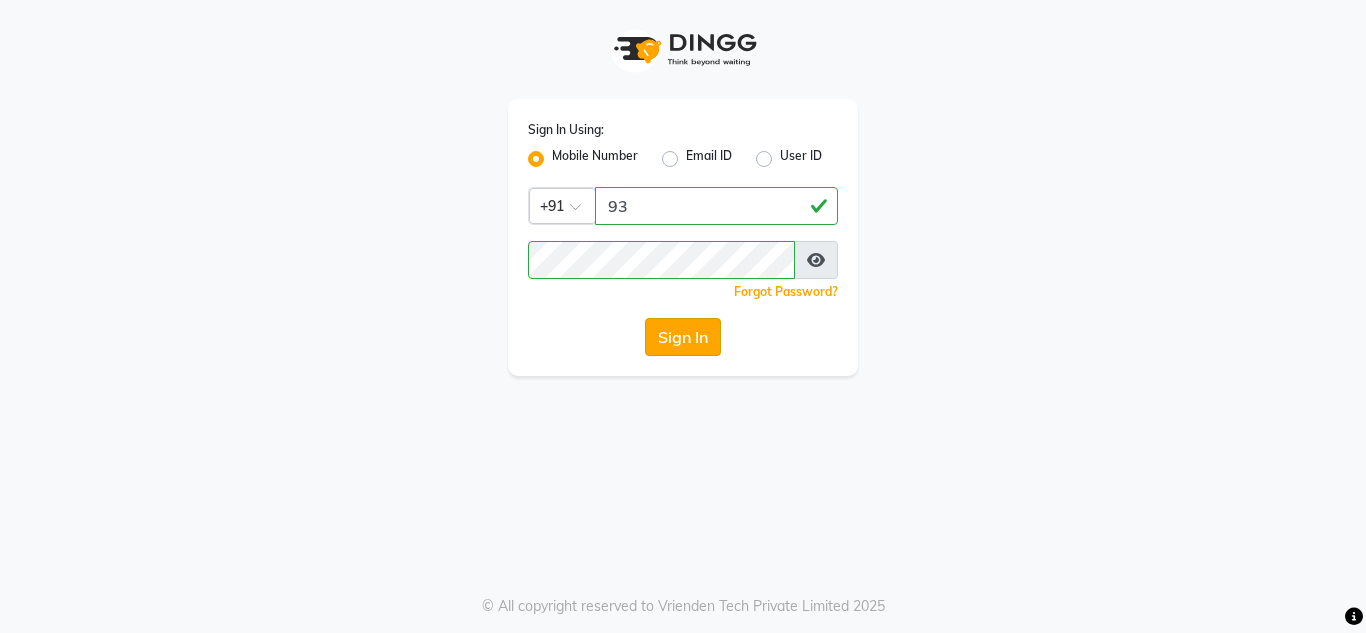 click on "Sign In" 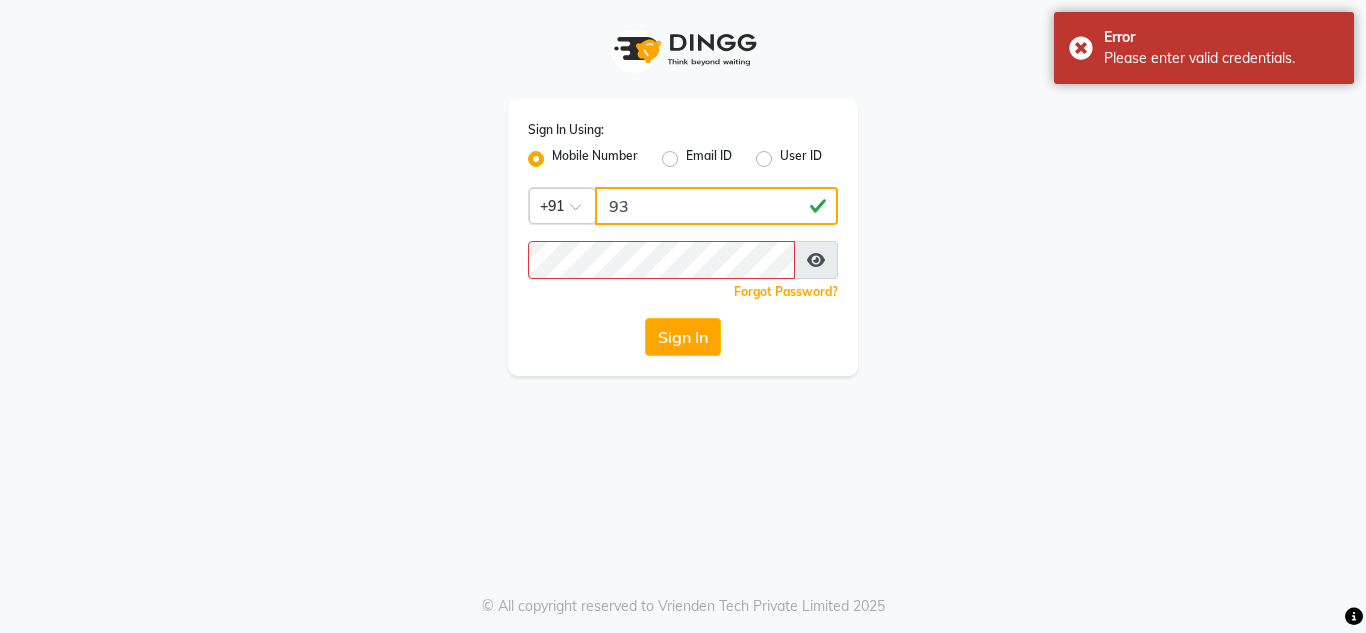 click on "[PHONE]" 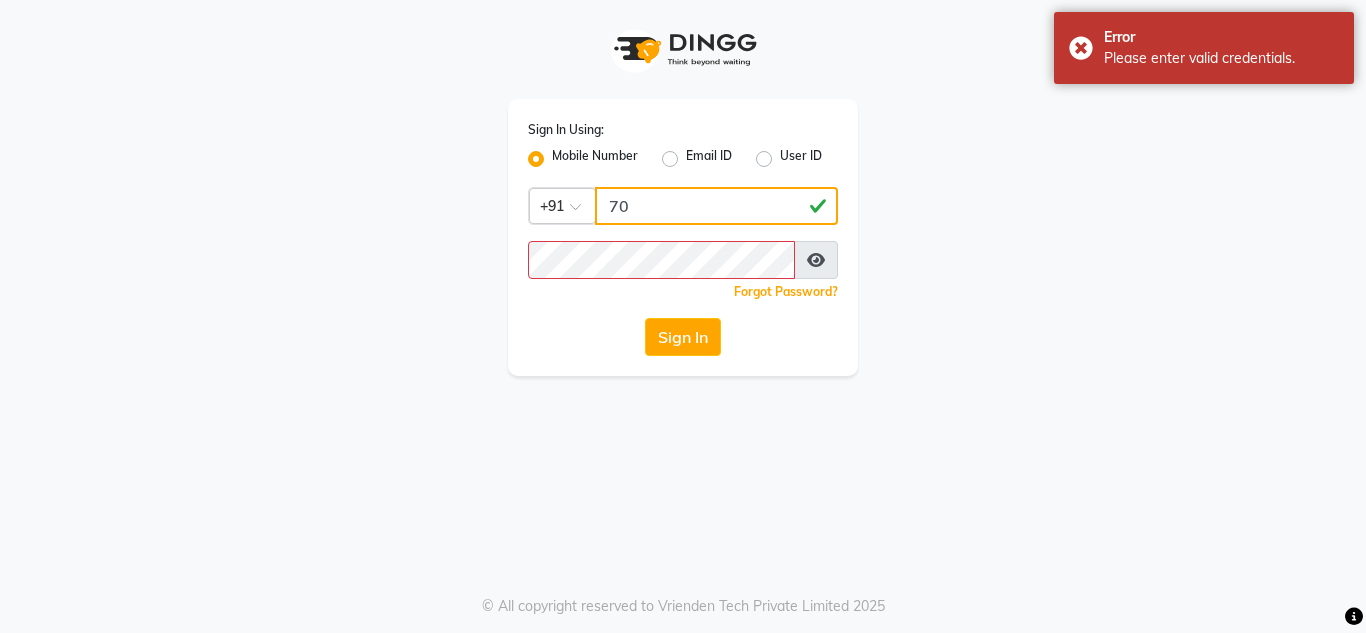type on "7" 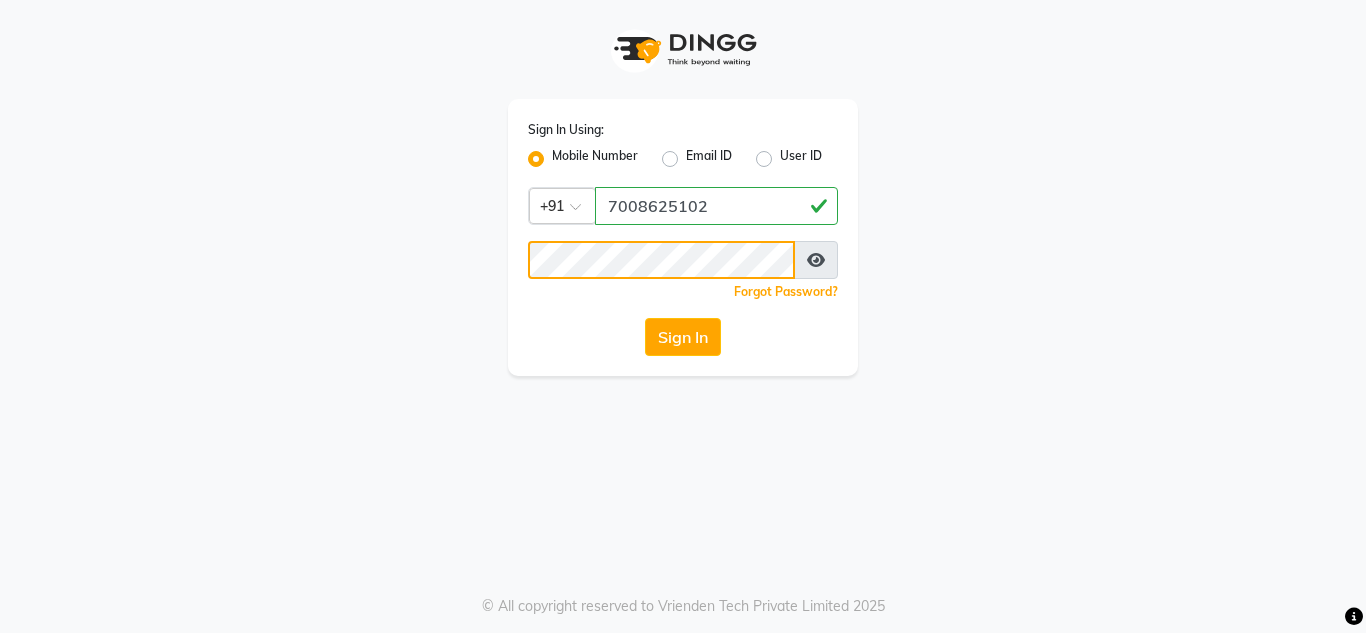 click on "Sign In" 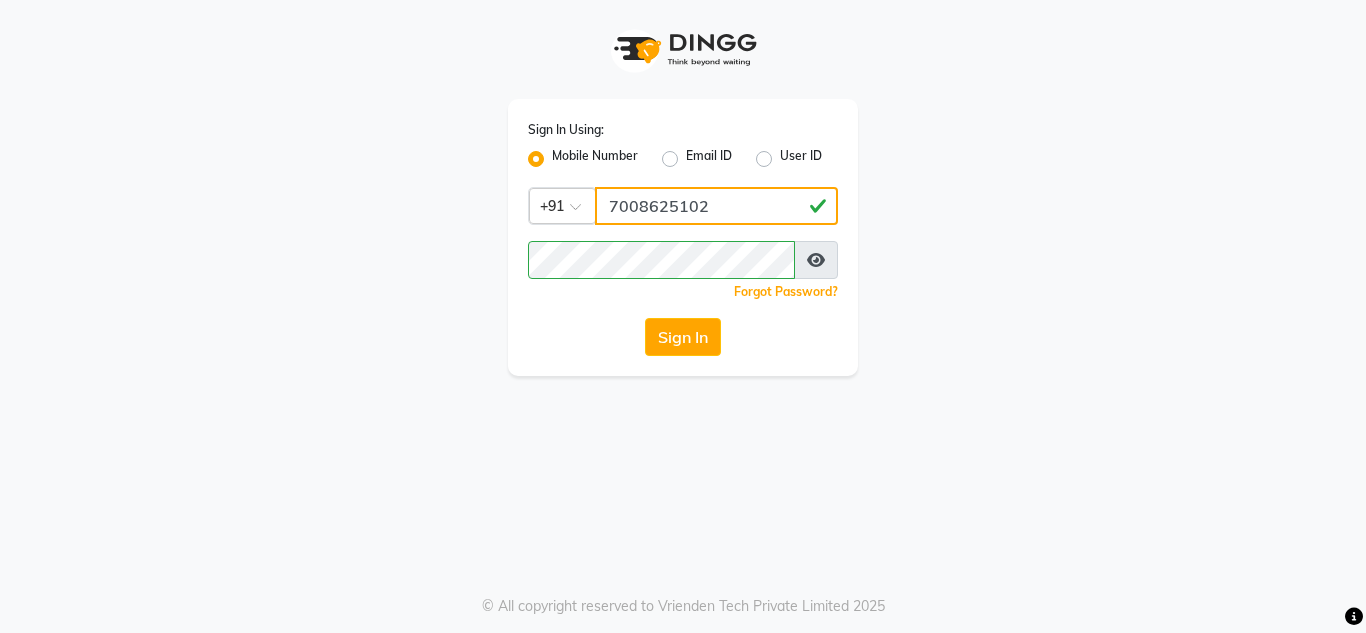 click on "7008625102" 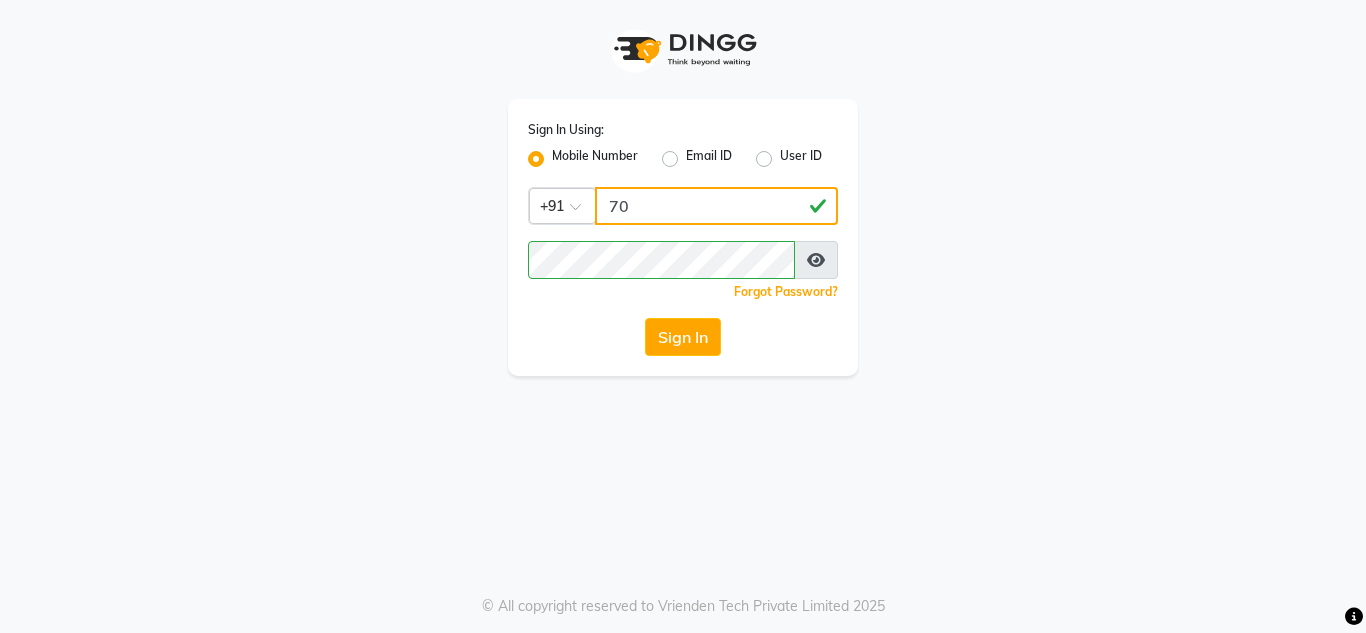 type on "7" 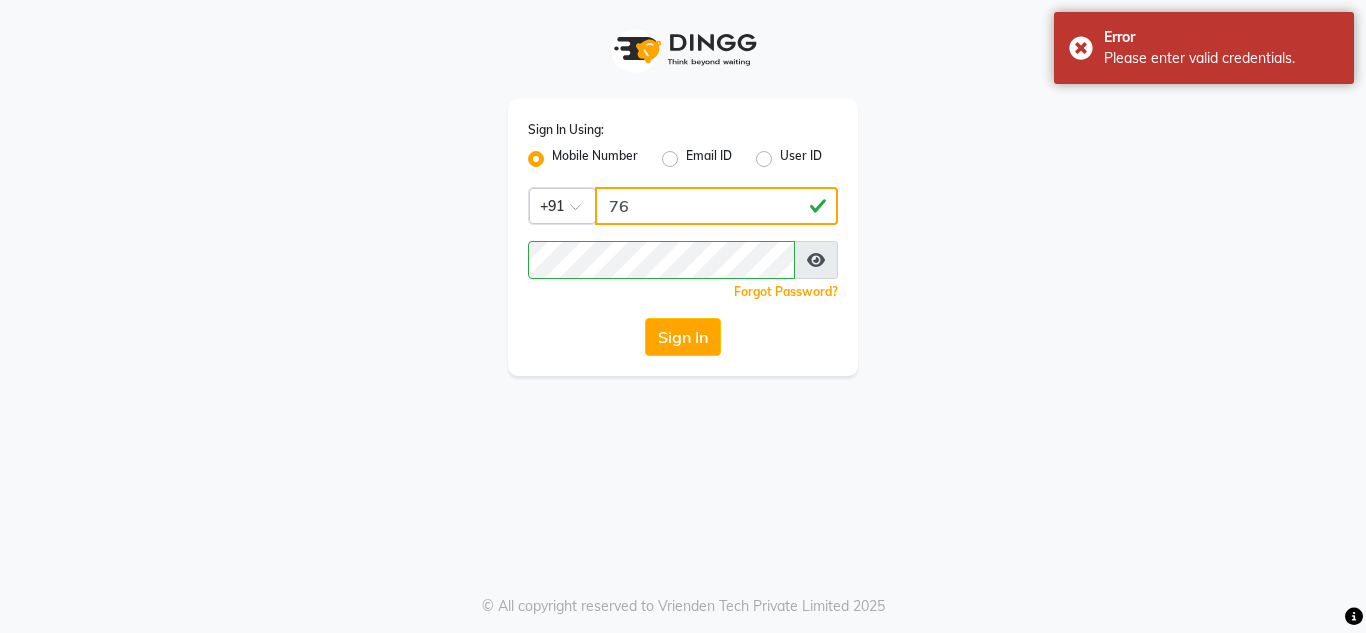 type on "7" 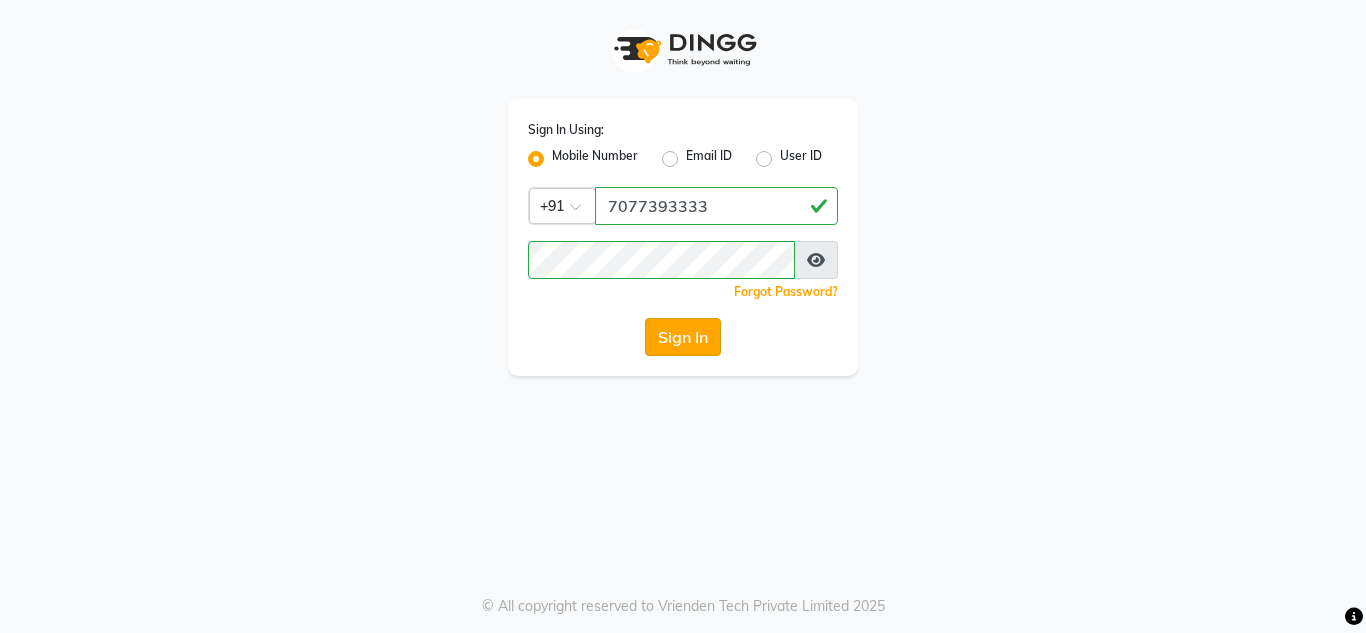 click on "Sign In" 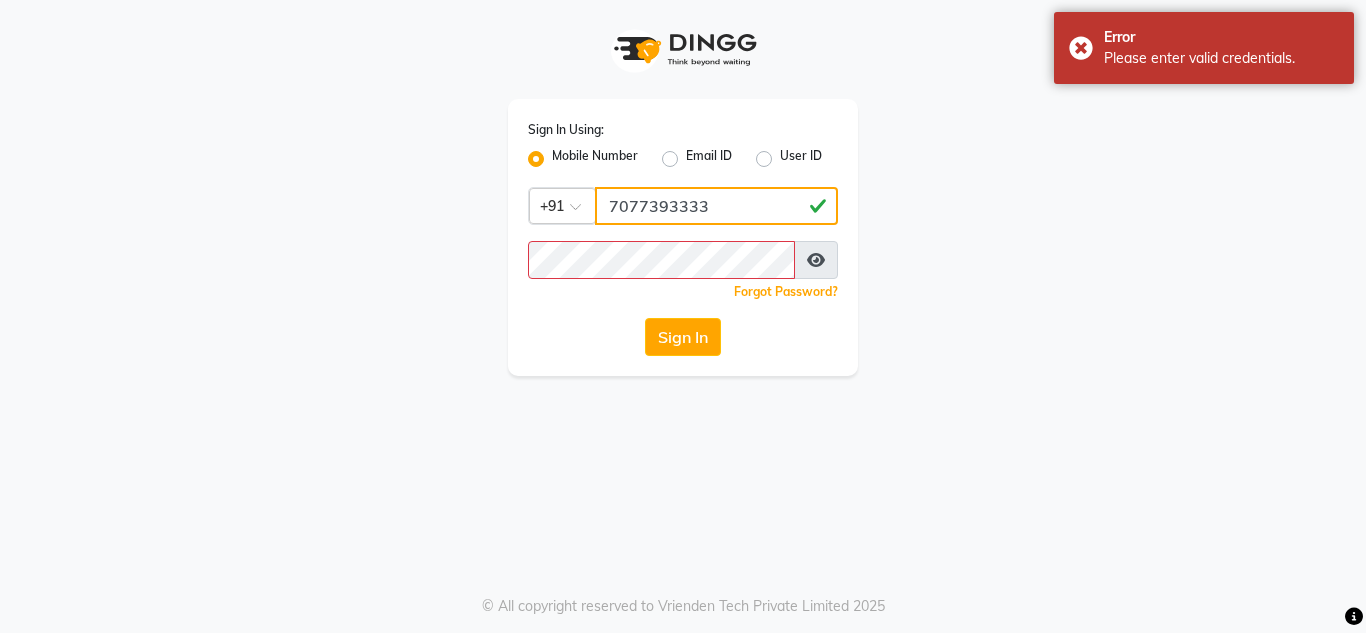 click on "7077393333" 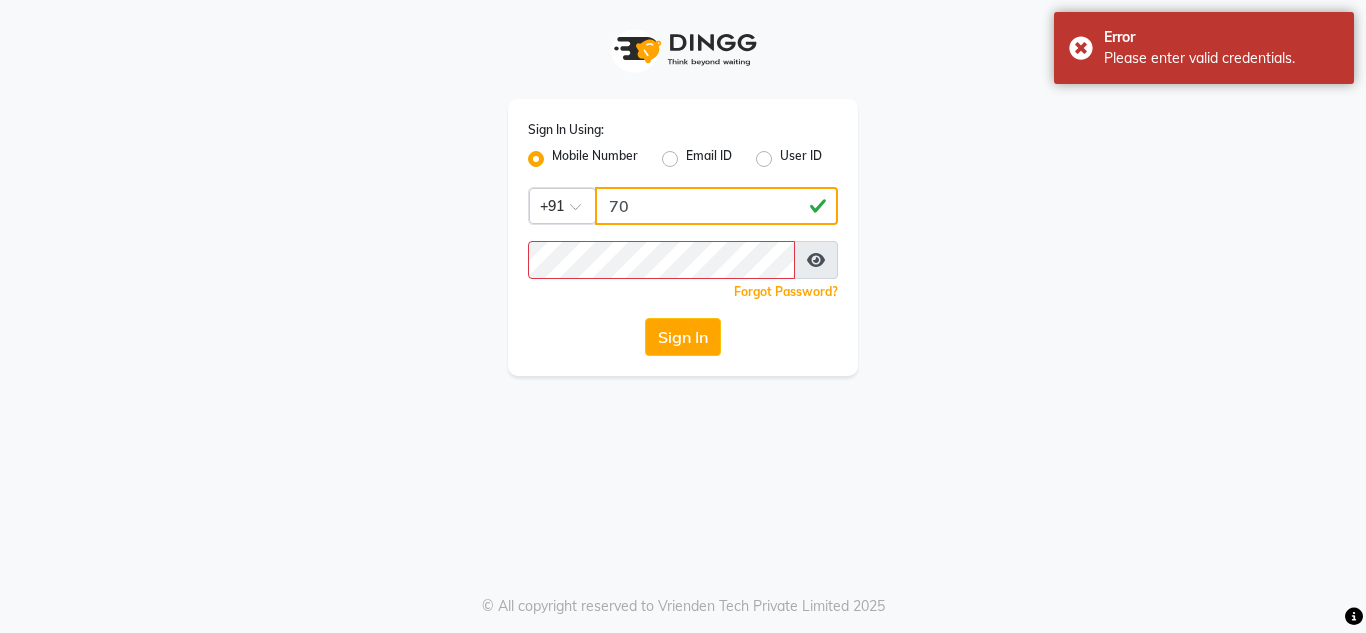 type on "7" 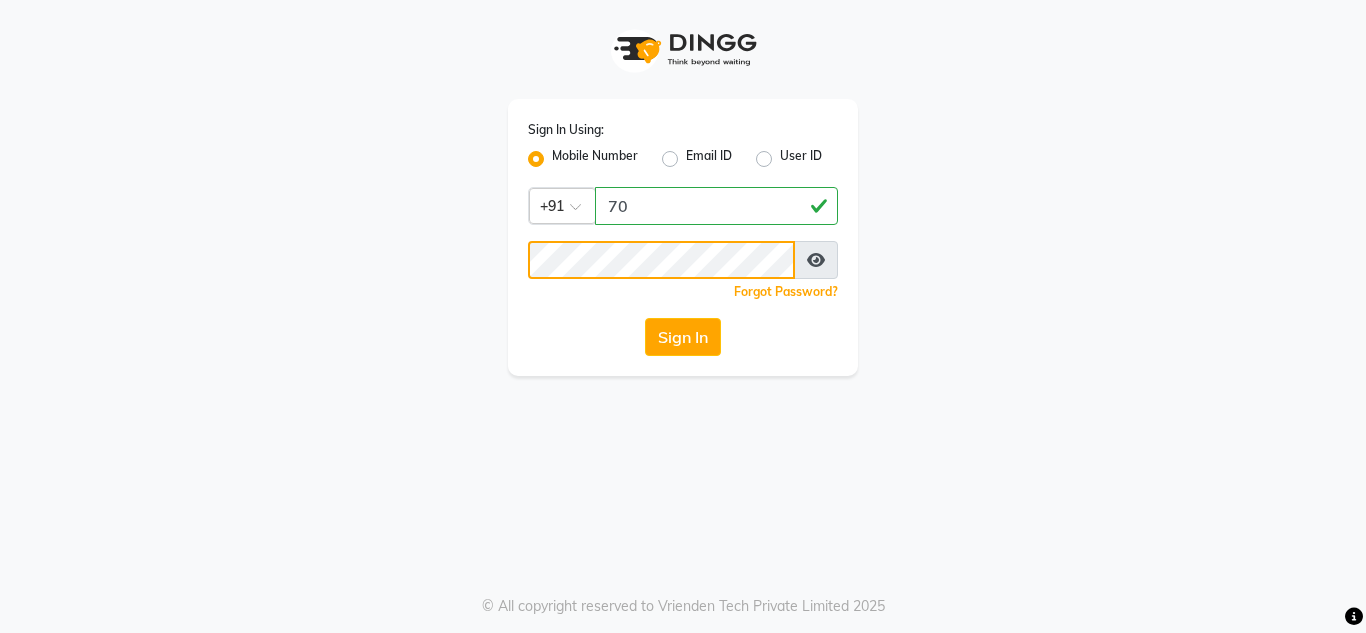 click on "Sign In" 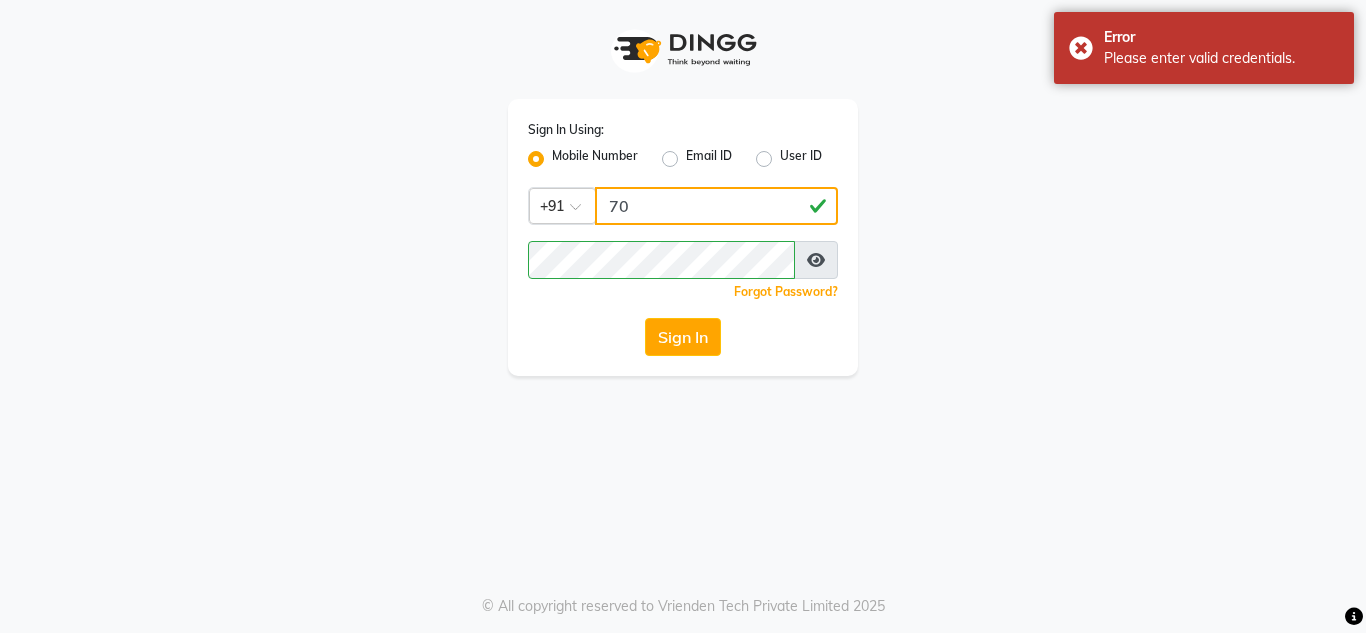 click on "Sign In Using: Mobile Number Email ID User ID Country Code × +91 [PHONE]  Remember me Forgot Password?  Sign In" 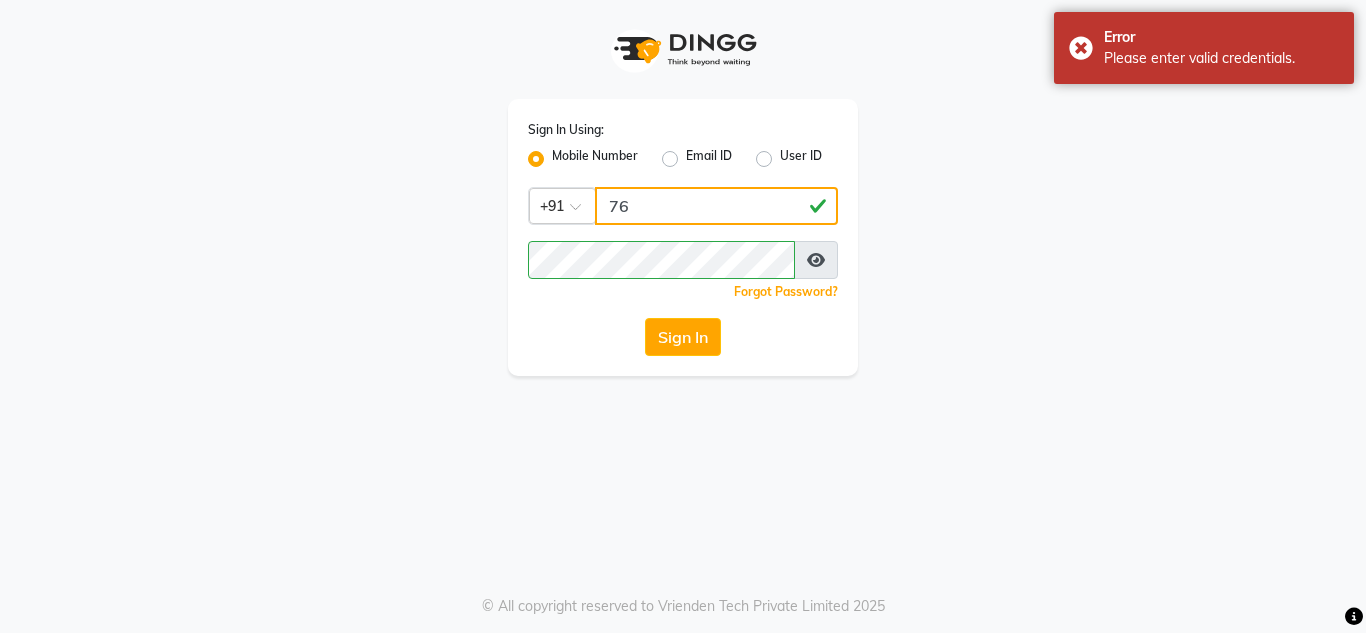 type on "7" 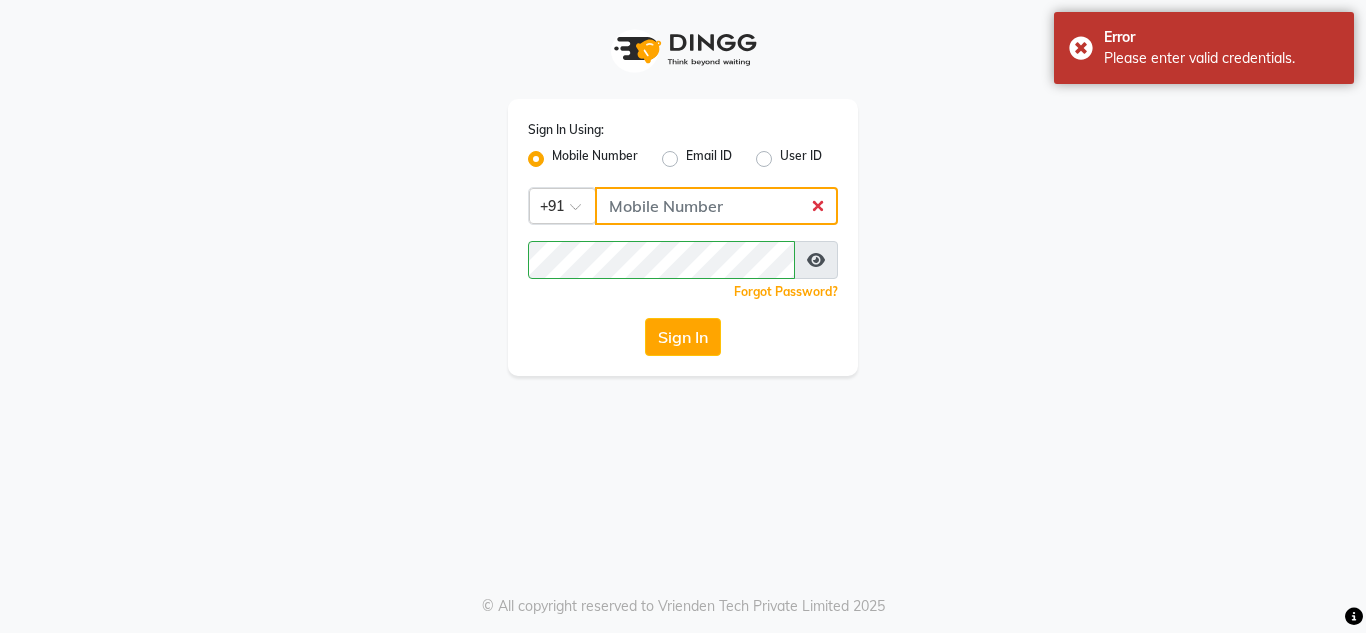 type on "[PHONE]" 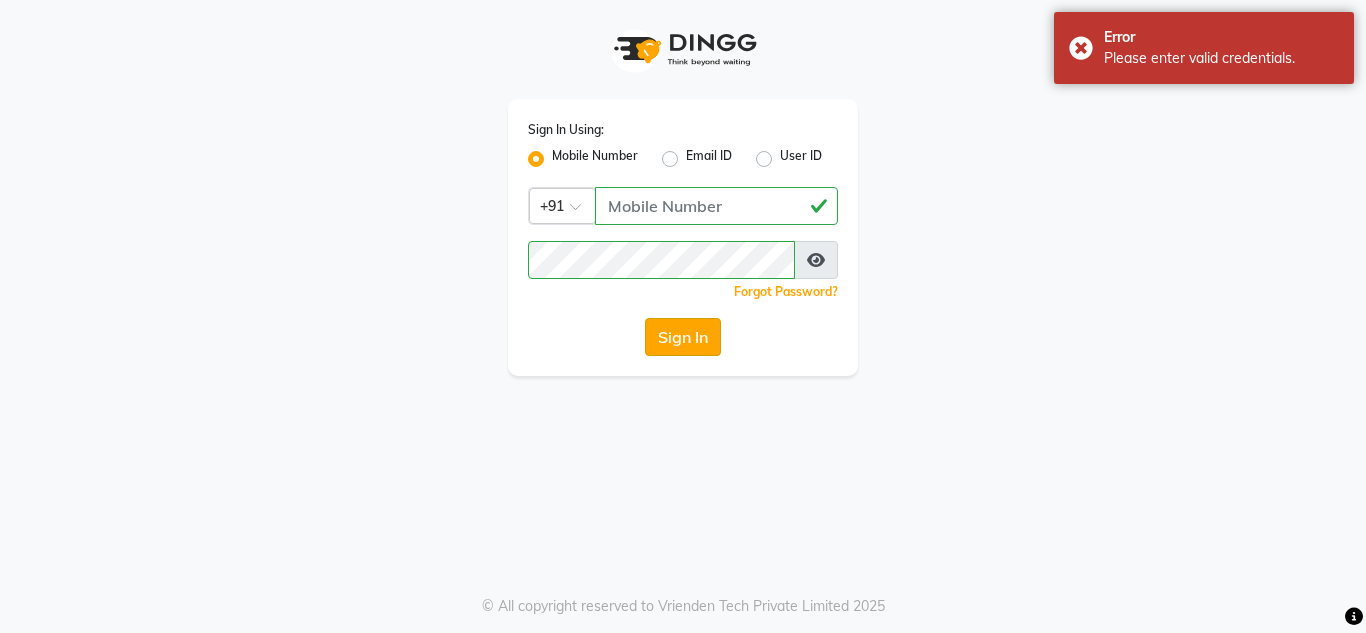 click on "Sign In" 